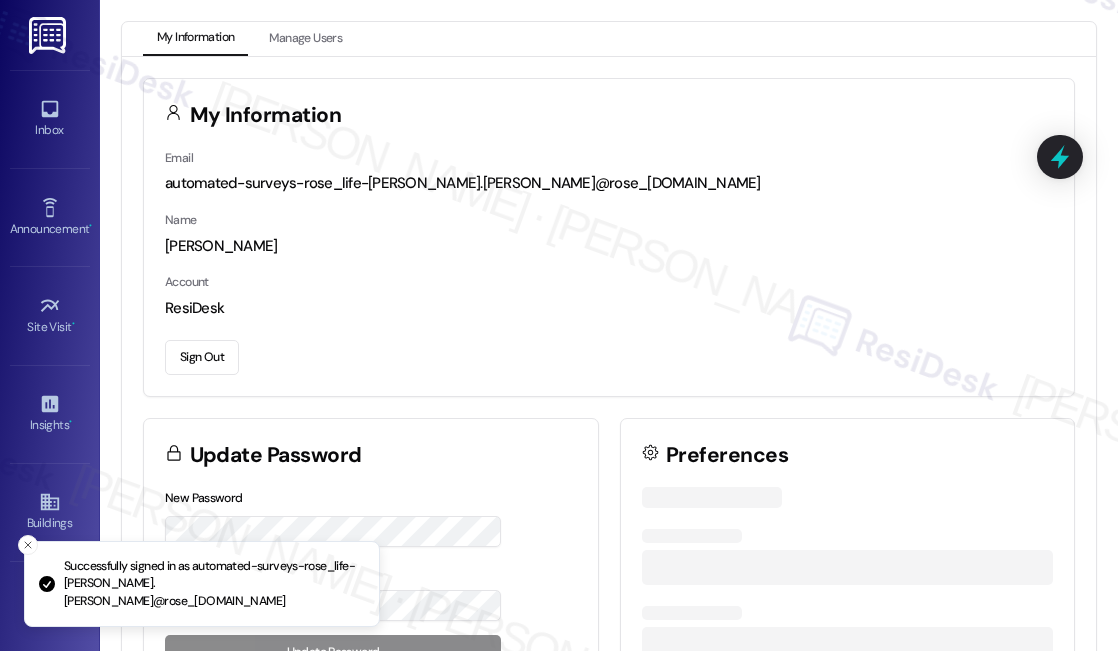 scroll, scrollTop: 0, scrollLeft: 0, axis: both 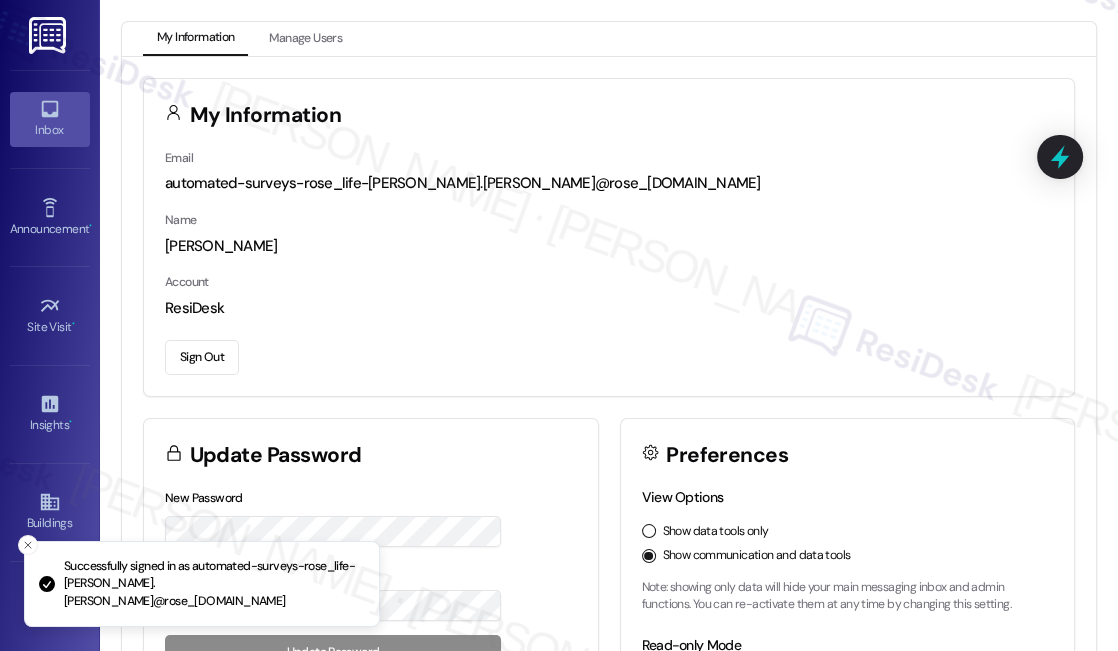 click 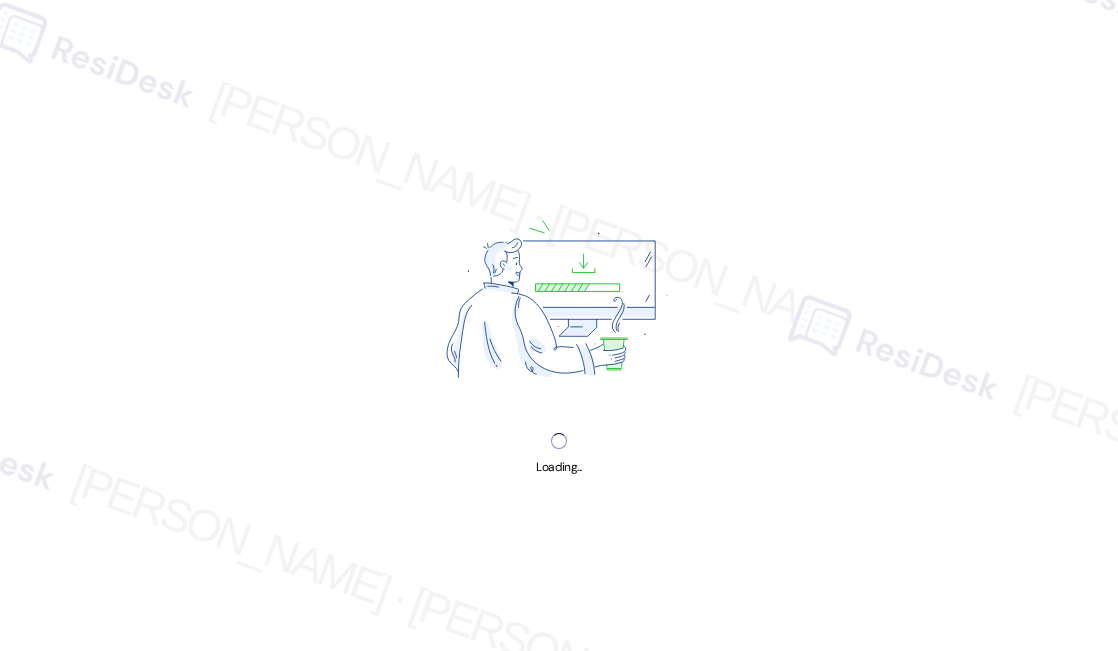 scroll, scrollTop: 0, scrollLeft: 0, axis: both 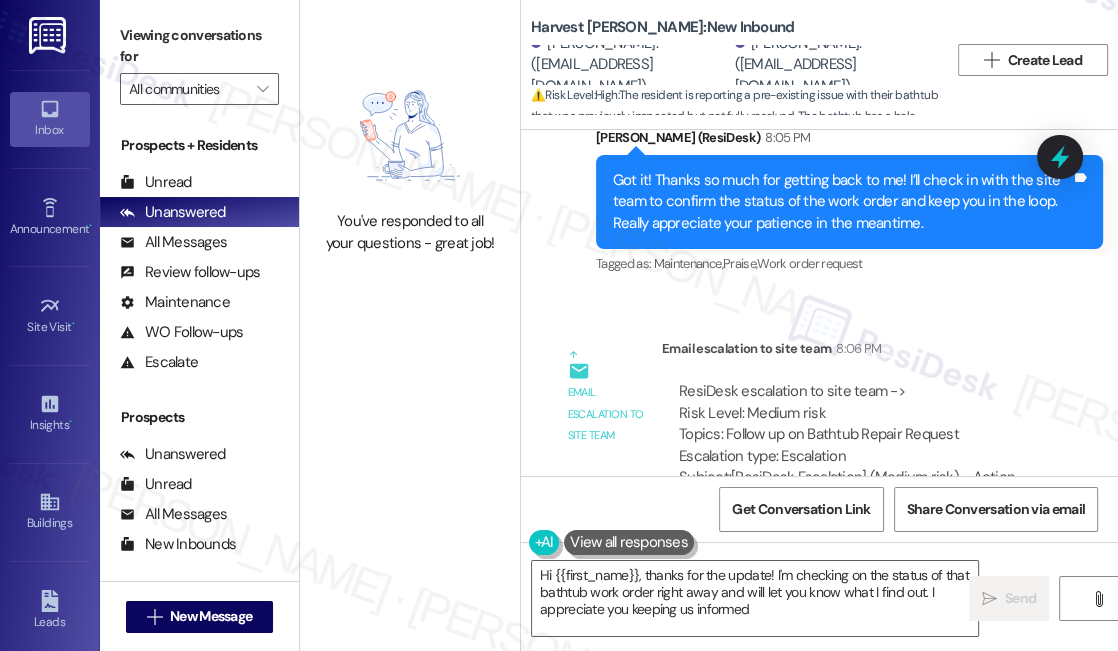 type on "Hi {{first_name}}, thanks for the update! I'm checking on the status of that bathtub work order right away and will let you know what I find out. I appreciate you keeping us informed!" 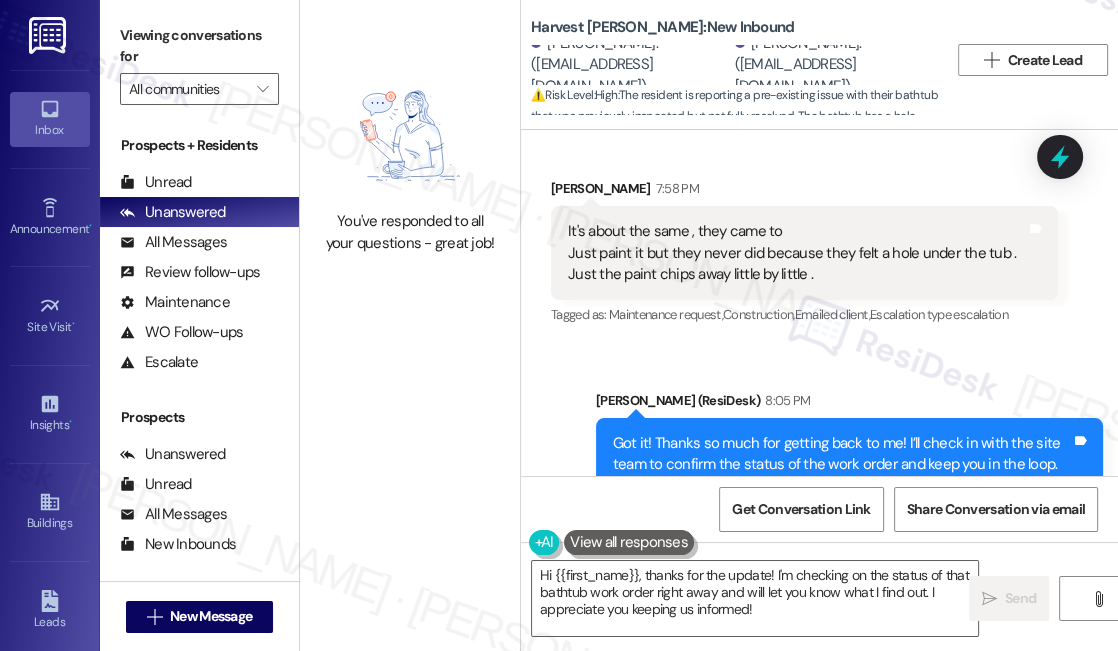 scroll, scrollTop: 5080, scrollLeft: 0, axis: vertical 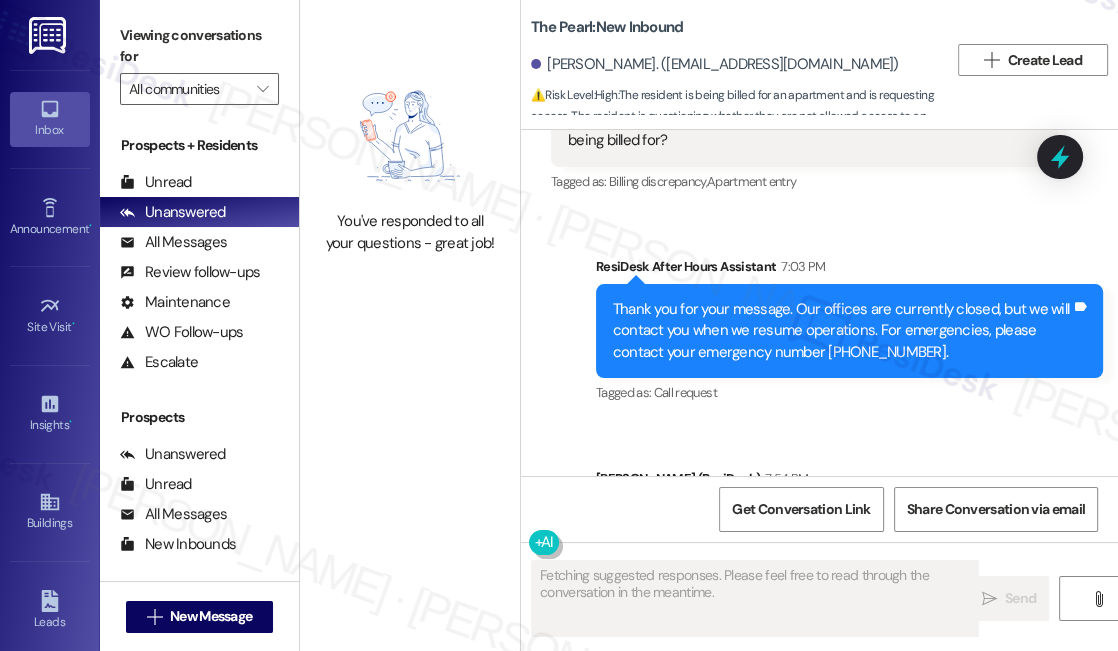 click on "Hi [PERSON_NAME], I’ll check in with the site team to confirm next steps regarding key pickup and access, and I’ll get back to you as soon as I have more info." at bounding box center [842, 543] 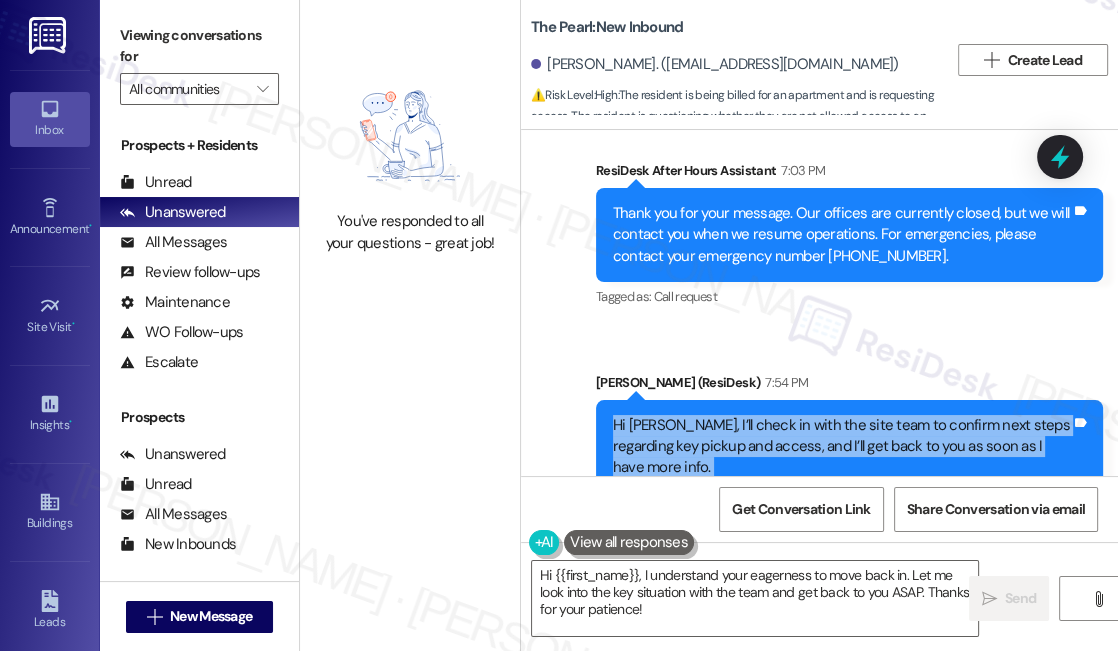 scroll, scrollTop: 37916, scrollLeft: 0, axis: vertical 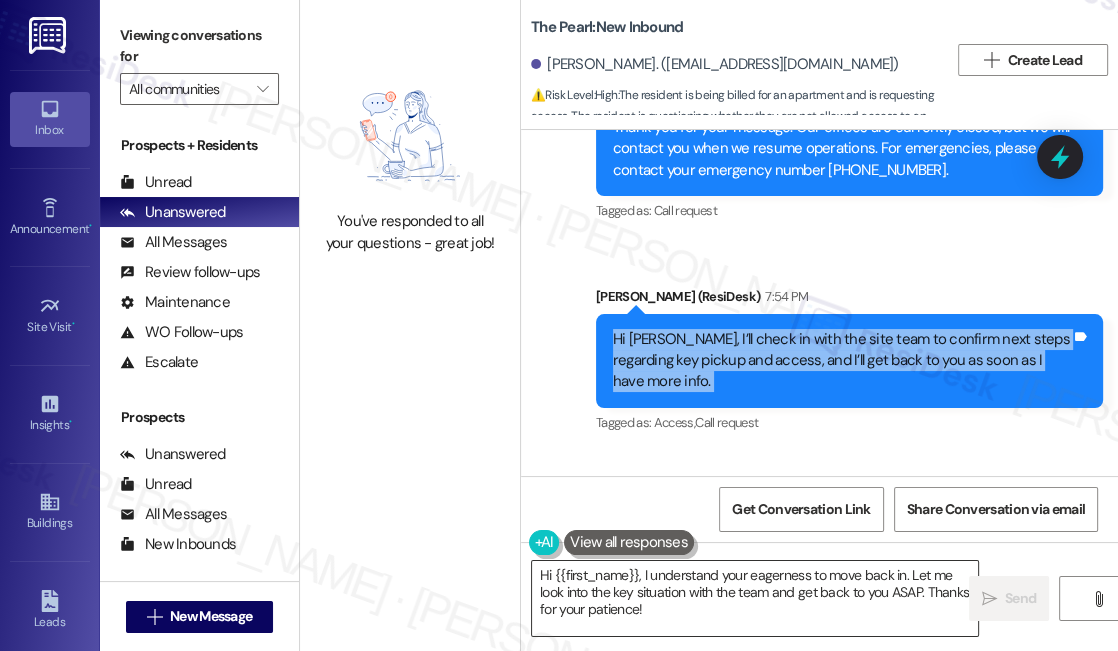 click on "Hi {{first_name}}, I understand your eagerness to move back in. Let me look into the key situation with the team and get back to you ASAP. Thanks for your patience!" at bounding box center (755, 598) 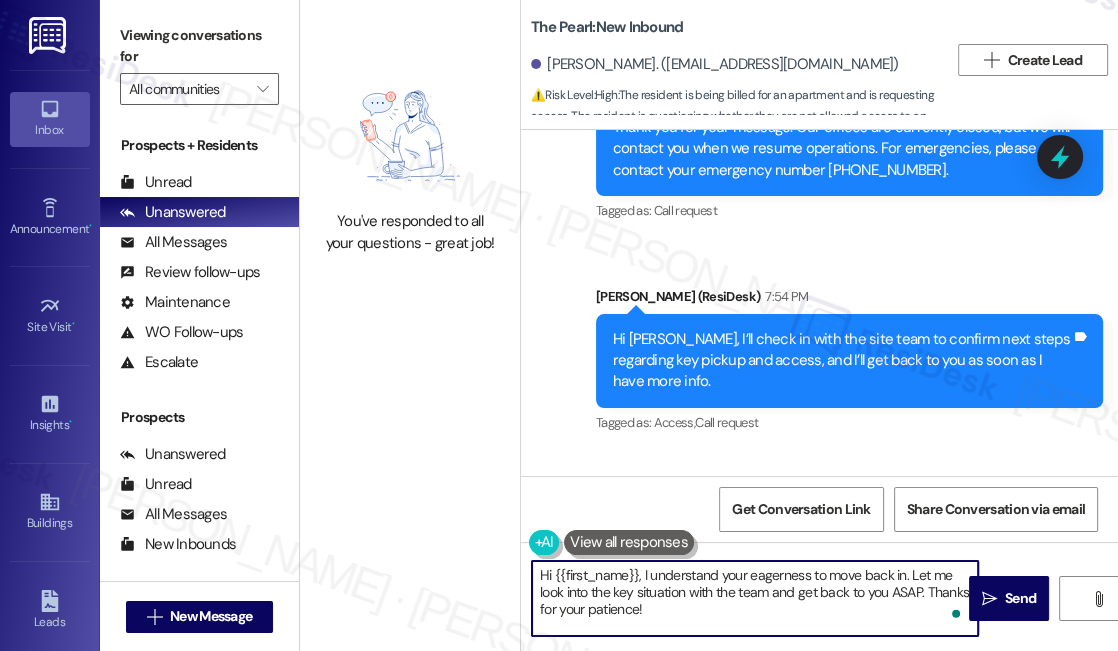 drag, startPoint x: 680, startPoint y: 614, endPoint x: 643, endPoint y: 566, distance: 60.60528 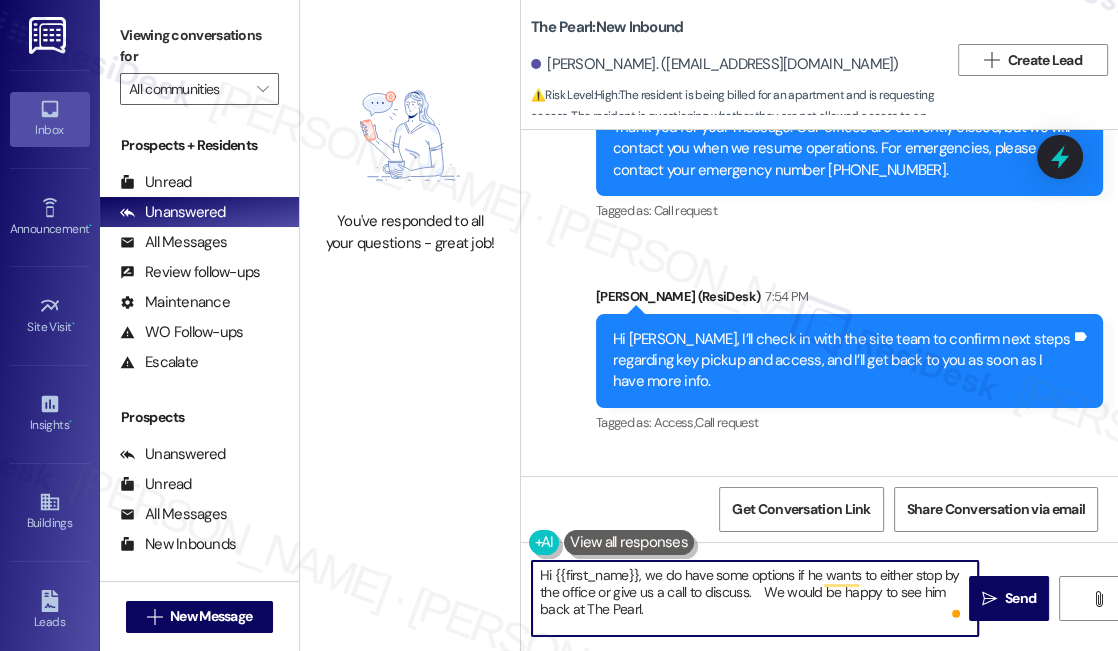 click on "Hi {{first_name}}, we do have some options if he wants to either stop by the office or give us a call to discuss.    We would be happy to see him back at The Pearl." at bounding box center [755, 598] 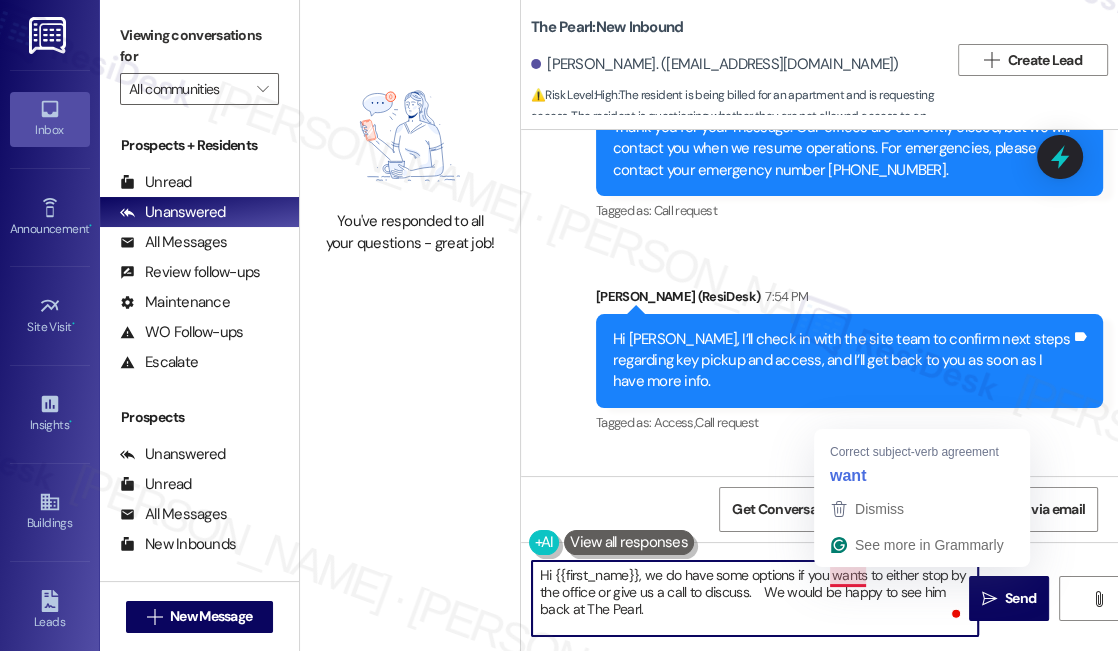 drag, startPoint x: 863, startPoint y: 572, endPoint x: 866, endPoint y: 540, distance: 32.140316 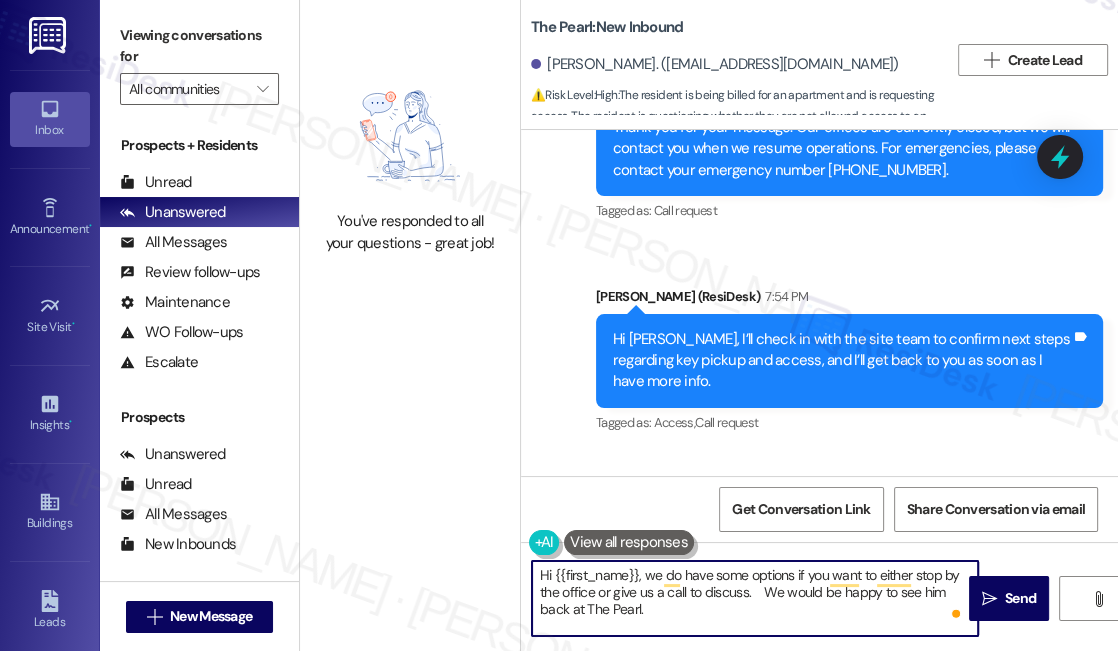 click on "Hi {{first_name}}, we do have some options if you want to either stop by the office or give us a call to discuss.    We would be happy to see him back at The Pearl." at bounding box center [755, 598] 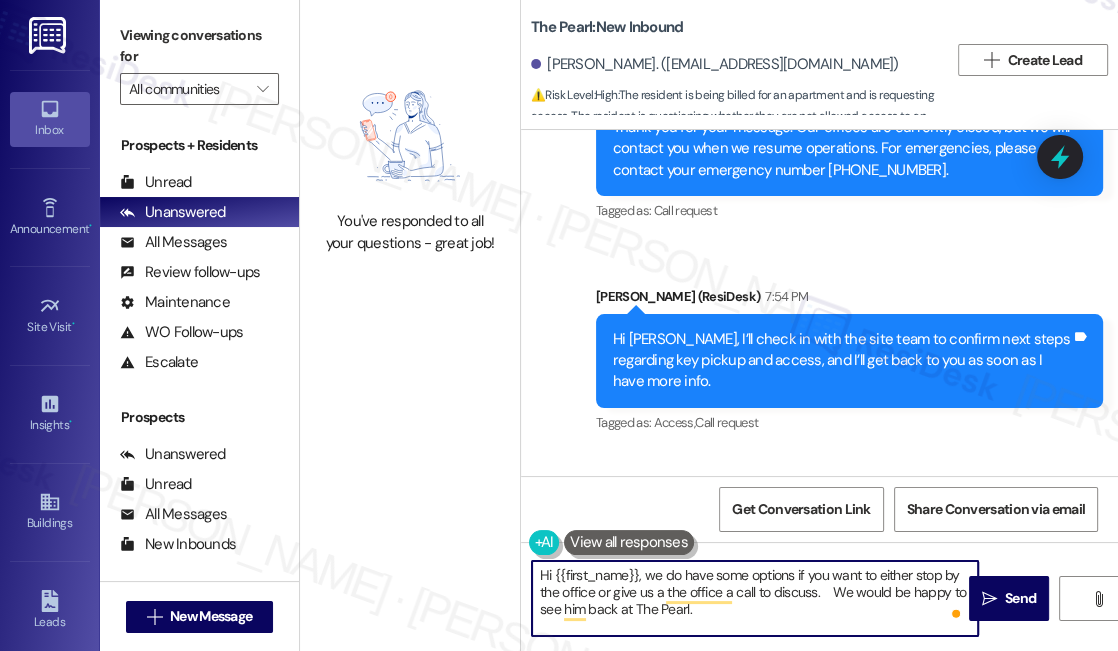 click on "Hi {{first_name}}, we do have some options if you want to either stop by the office or give us a the office a call to discuss.    We would be happy to see him back at The Pearl." at bounding box center [755, 598] 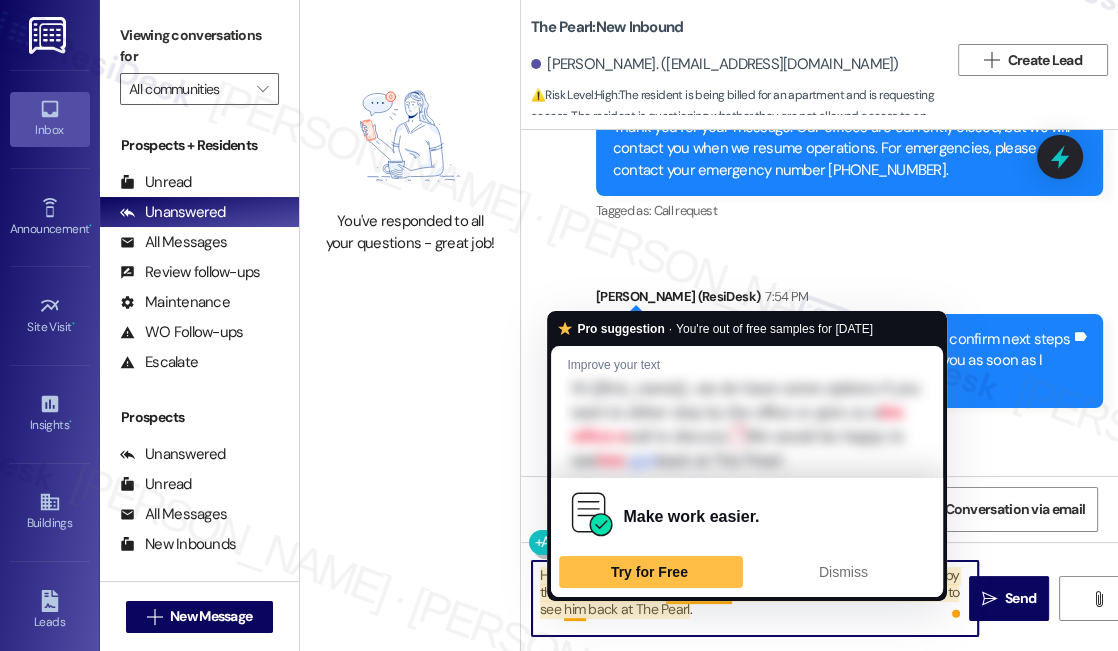 click on "Hi {{first_name}}, we do have some options if you want to either stop by the office or give us a the office a call to discuss.  We would be happy to see him back at The Pearl." at bounding box center (755, 598) 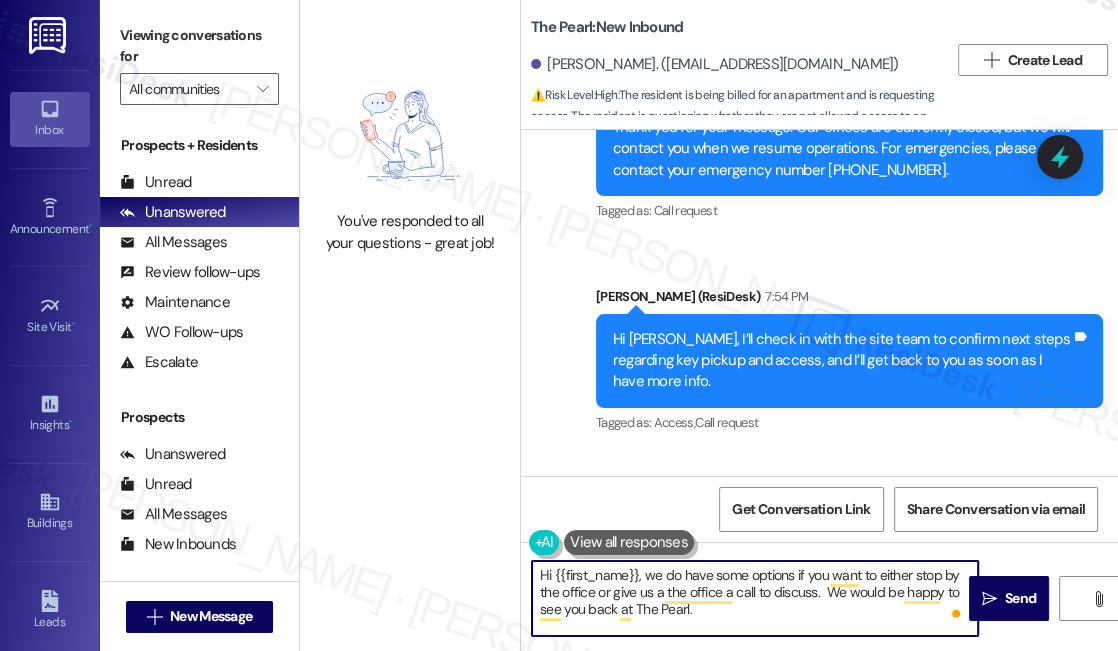 click on "Hi {{first_name}}, we do have some options if you want to either stop by the office or give us a the office a call to discuss.  We would be happy to see you back at The Pearl." at bounding box center (755, 598) 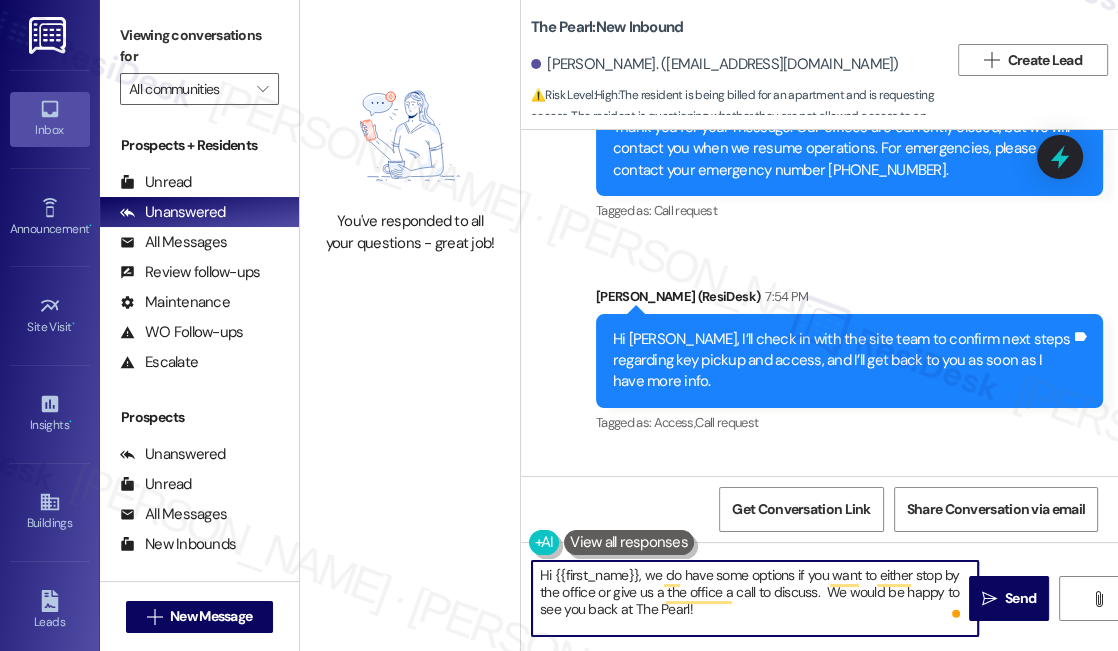 click on "Hi {{first_name}}, we do have some options if you want to either stop by the office or give us a the office a call to discuss.  We would be happy to see you back at The Pearl!" at bounding box center (755, 598) 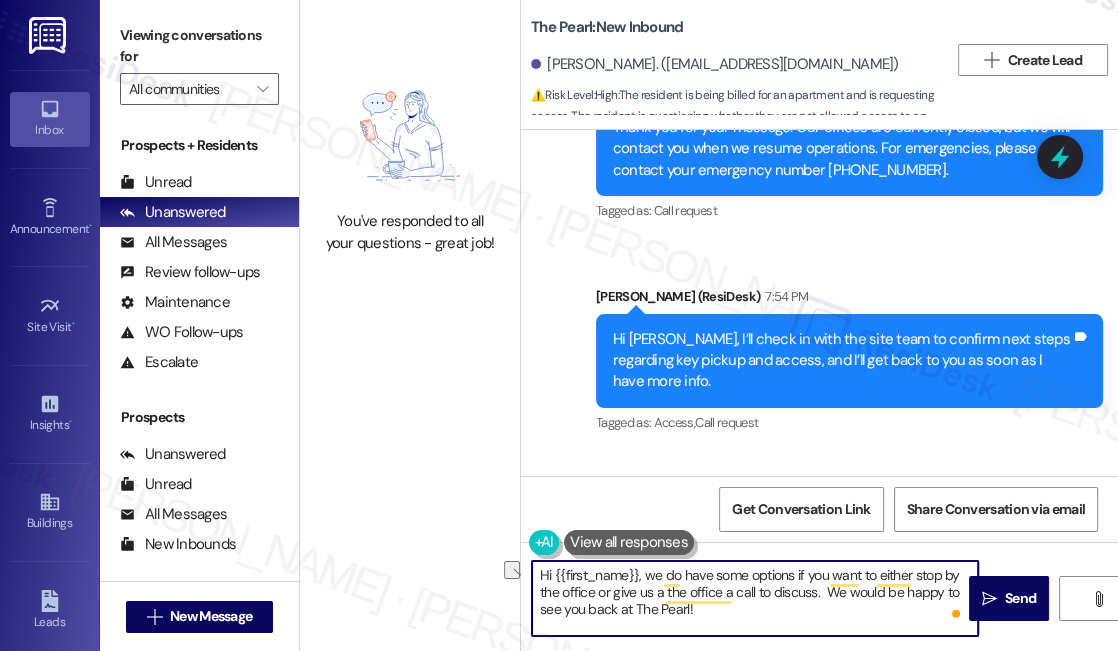 drag, startPoint x: 664, startPoint y: 594, endPoint x: 640, endPoint y: 594, distance: 24 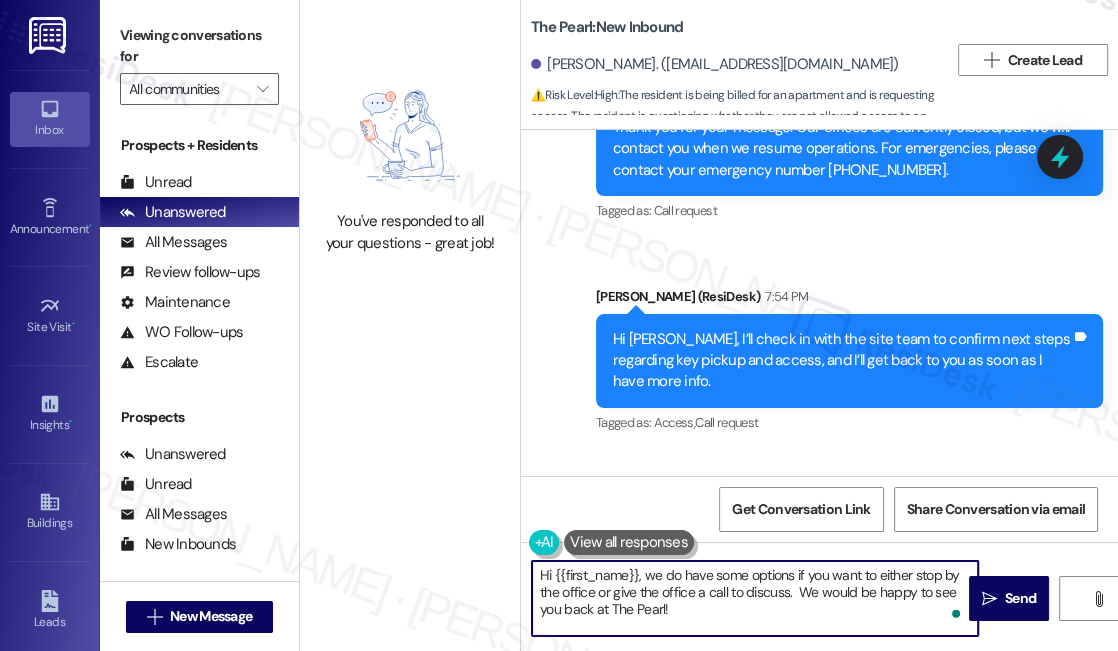 click on "Hi {{first_name}}, we do have some options if you want to either stop by the office or give the office a call to discuss.  We would be happy to see you back at The Pearl!" at bounding box center (755, 598) 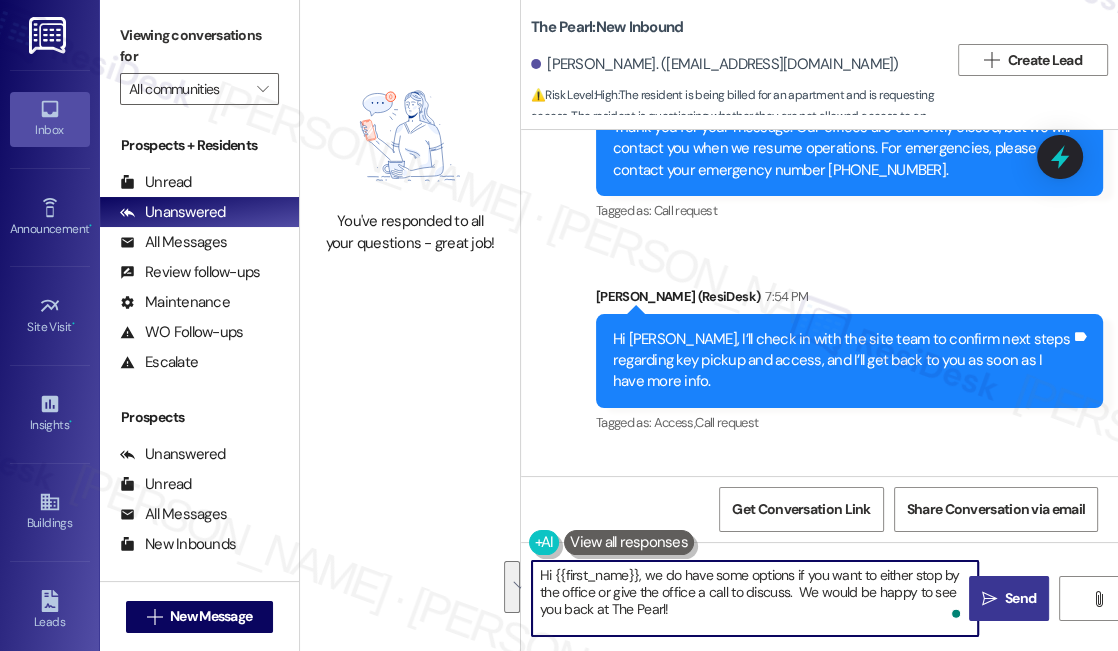 type on "Hi {{first_name}}, we do have some options if you want to either stop by the office or give the office a call to discuss.  We would be happy to see you back at The Pearl!" 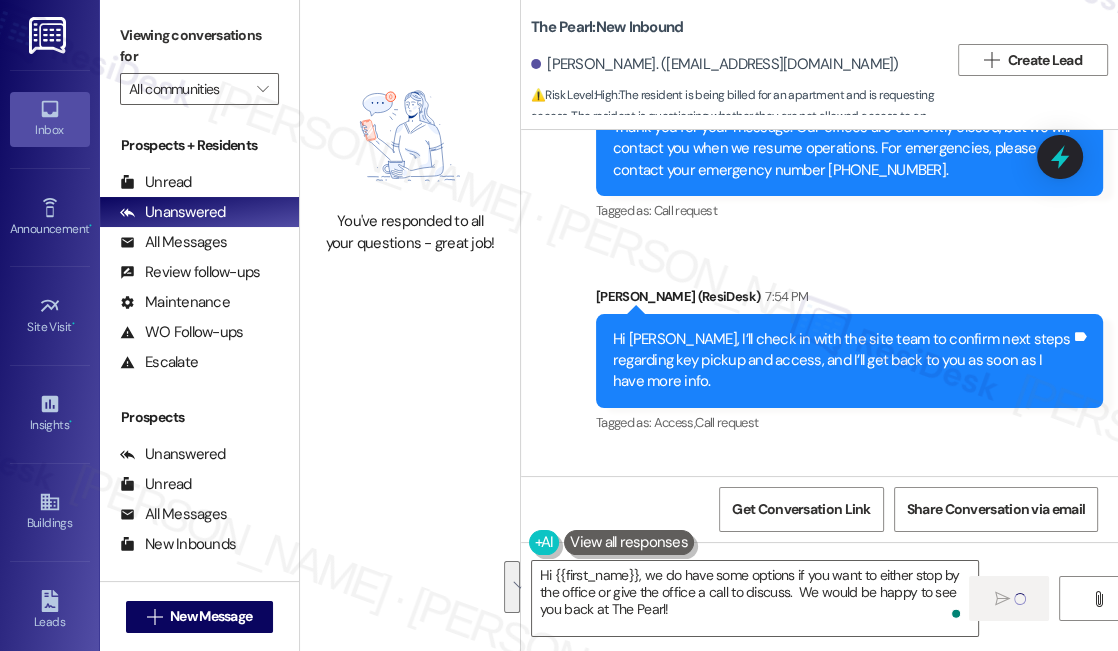 type 